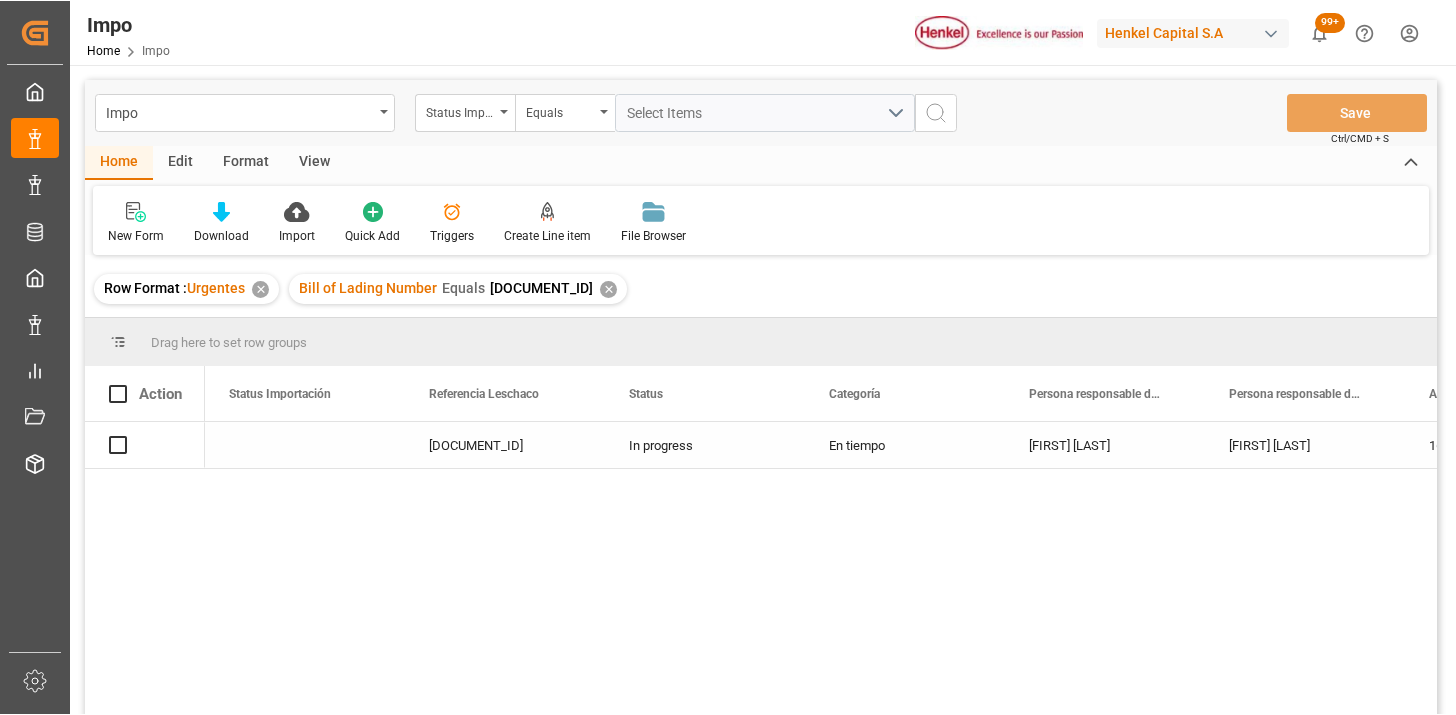scroll, scrollTop: 0, scrollLeft: 0, axis: both 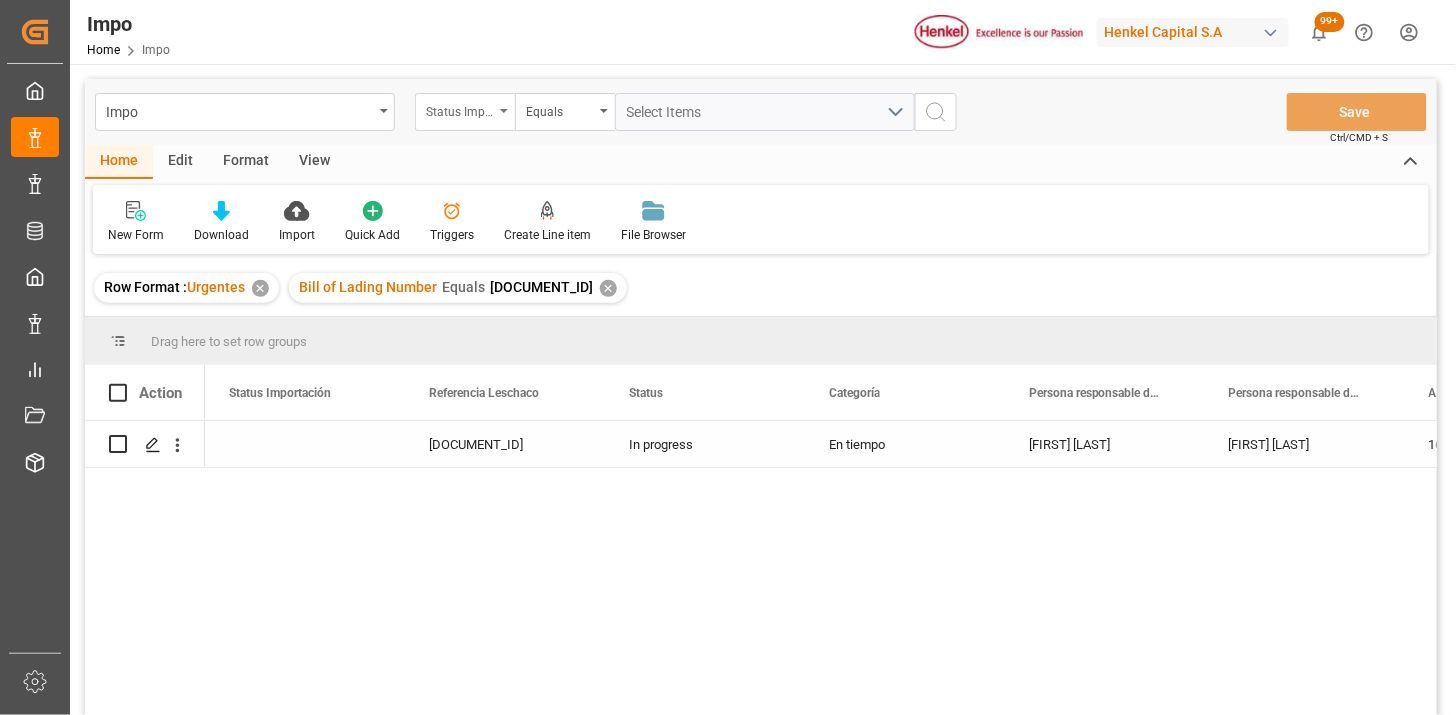 click on "Status Importación" at bounding box center (465, 112) 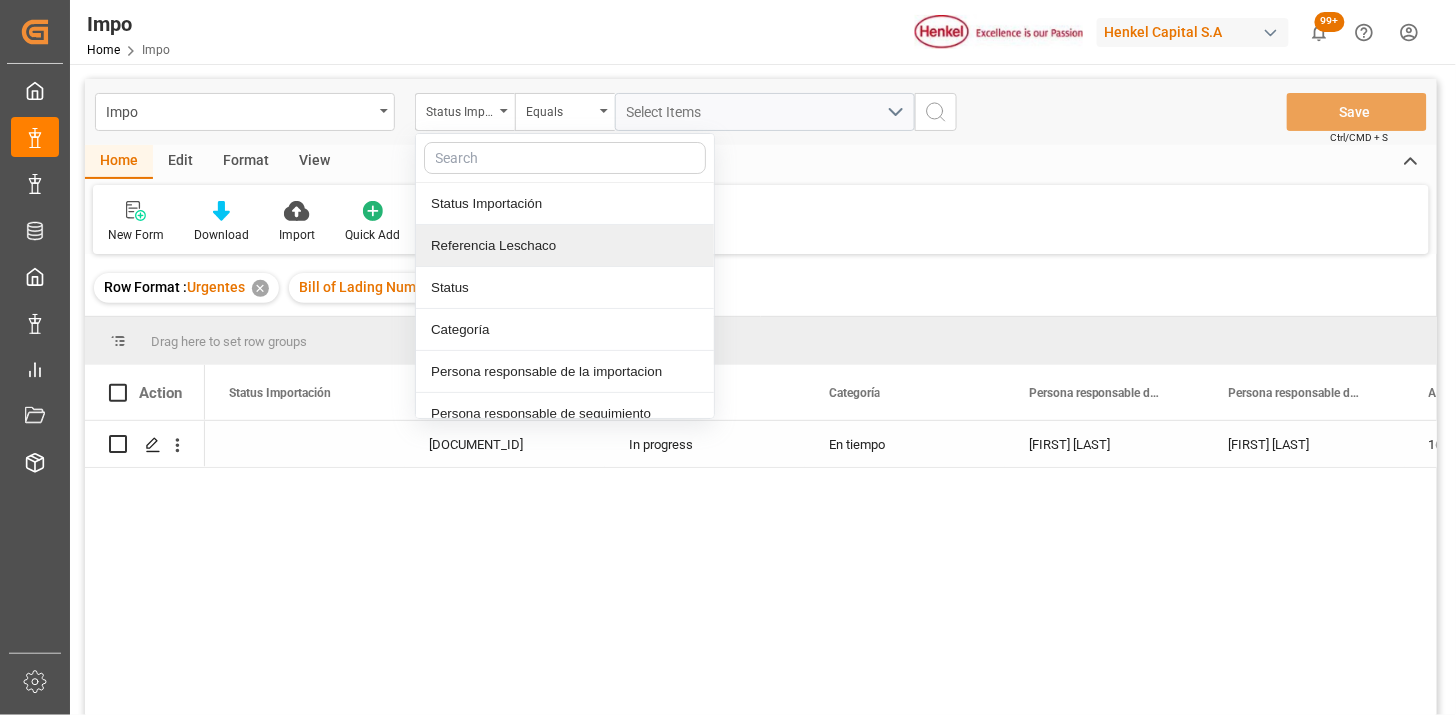 drag, startPoint x: 544, startPoint y: 248, endPoint x: 611, endPoint y: 172, distance: 101.31634 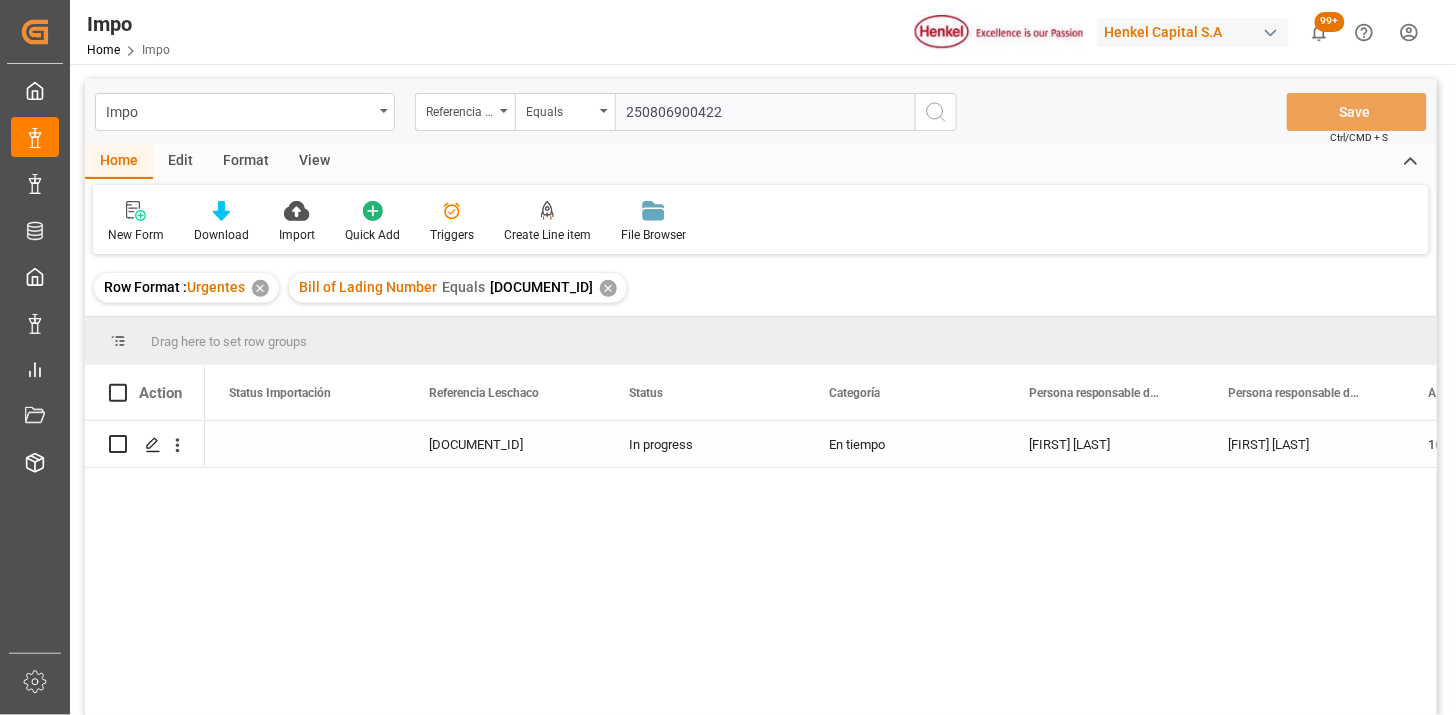 type on "250806900422" 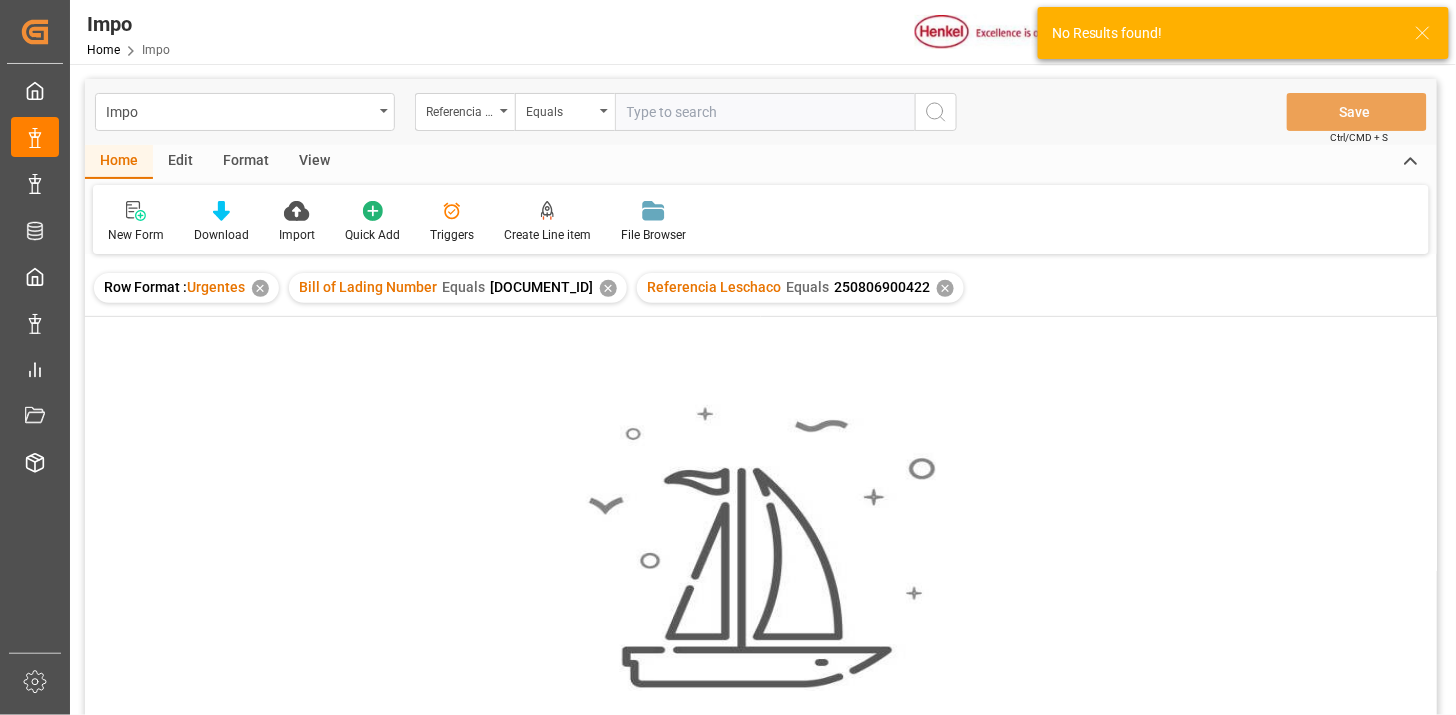 click on "✕" at bounding box center (608, 288) 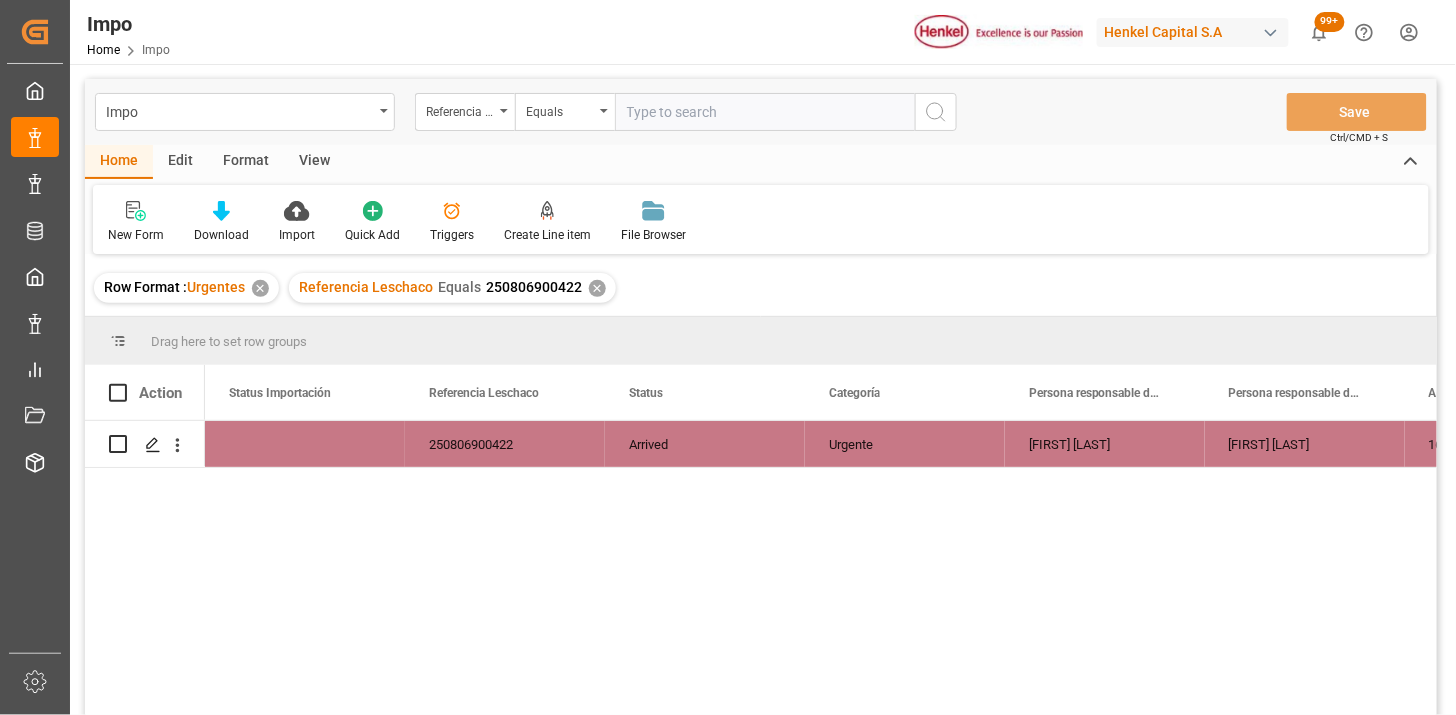 click on "View" at bounding box center (314, 162) 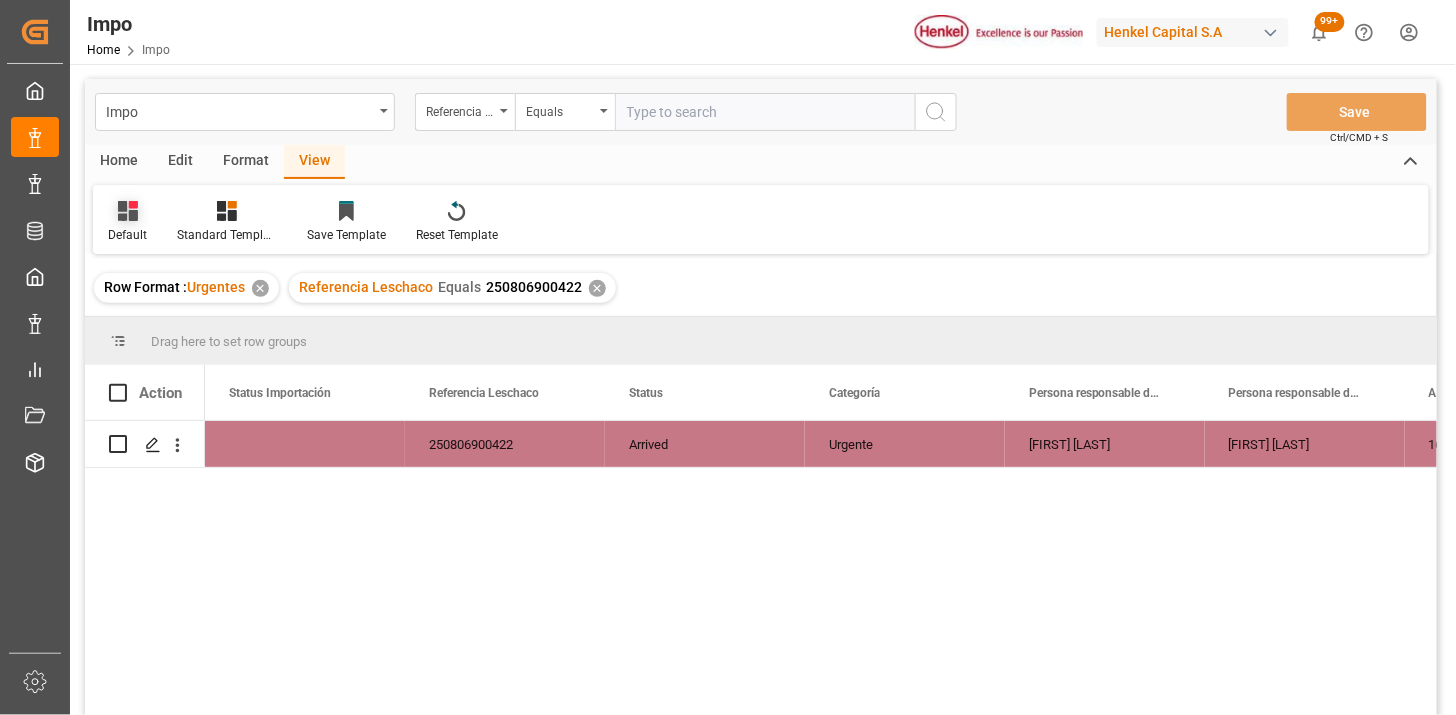 click on "Default" at bounding box center [127, 235] 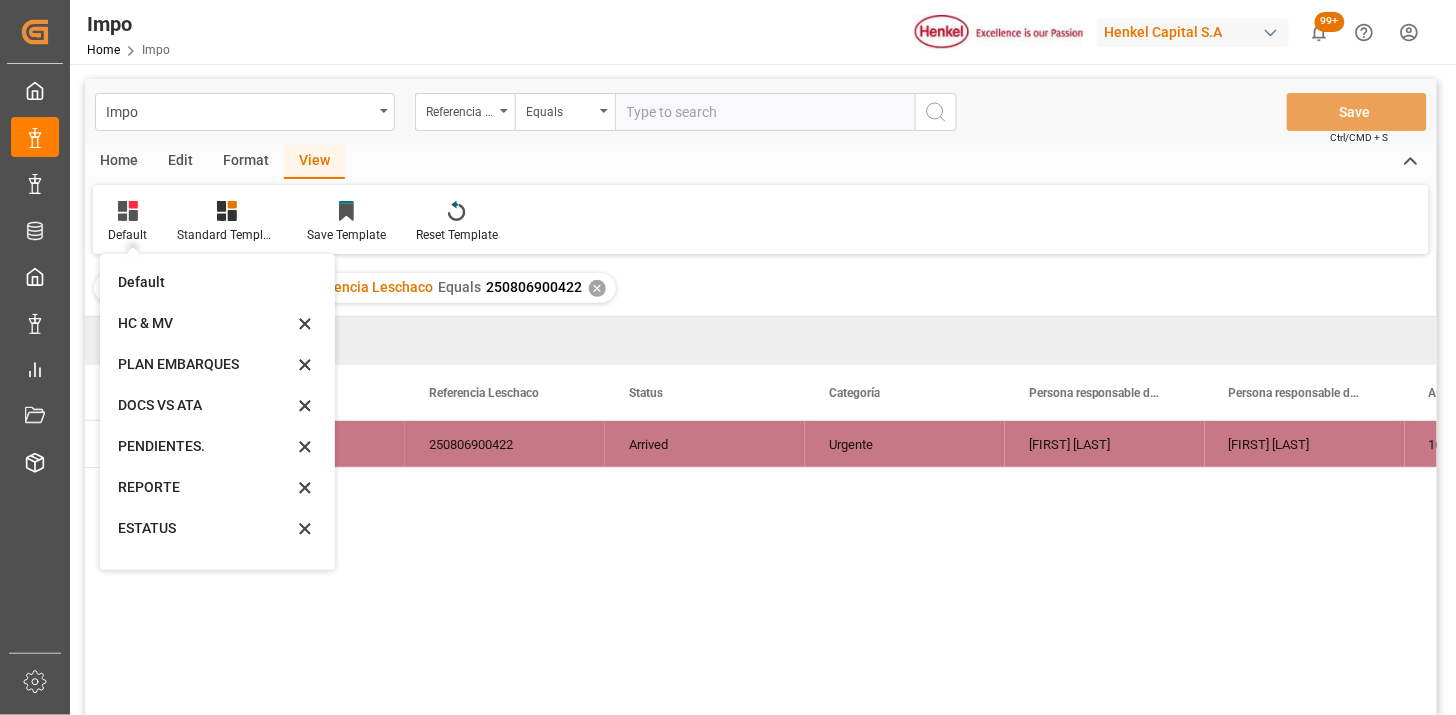 drag, startPoint x: 166, startPoint y: 486, endPoint x: 204, endPoint y: 476, distance: 39.293766 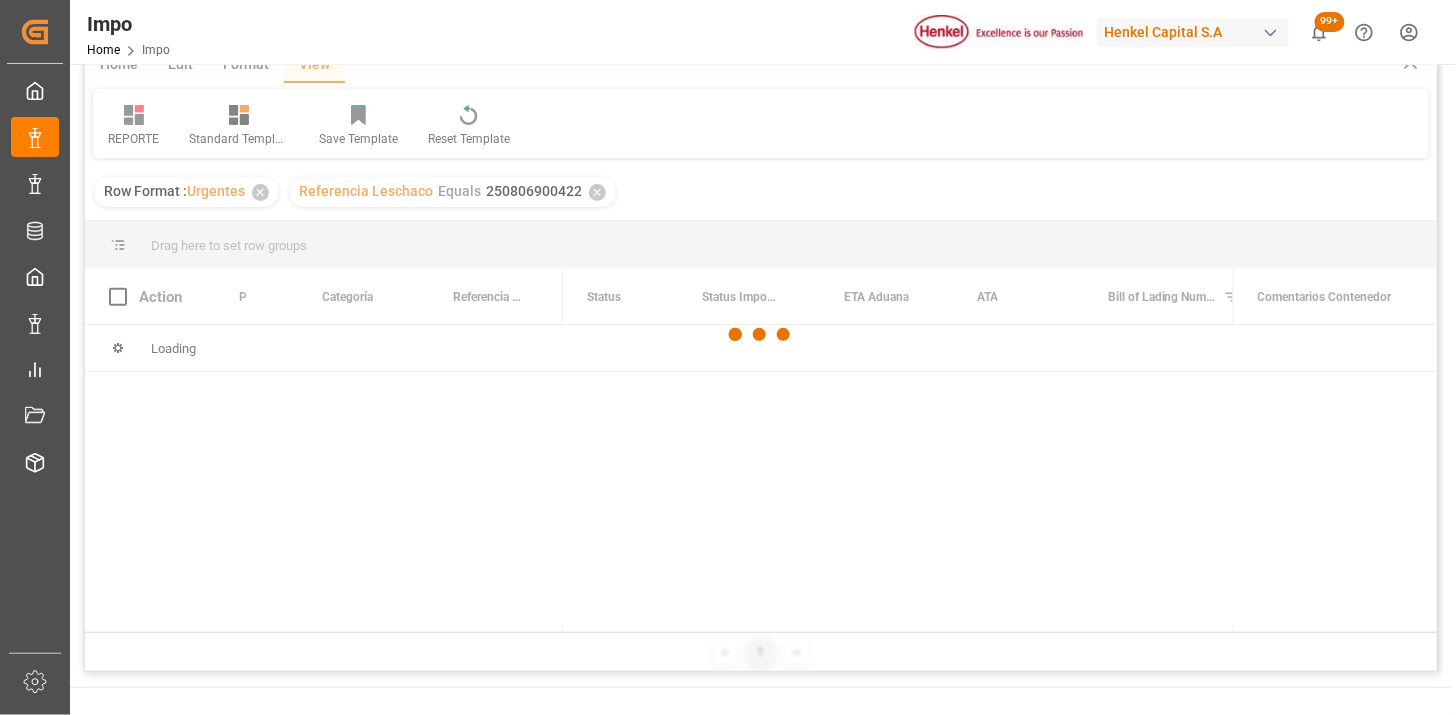 scroll, scrollTop: 111, scrollLeft: 0, axis: vertical 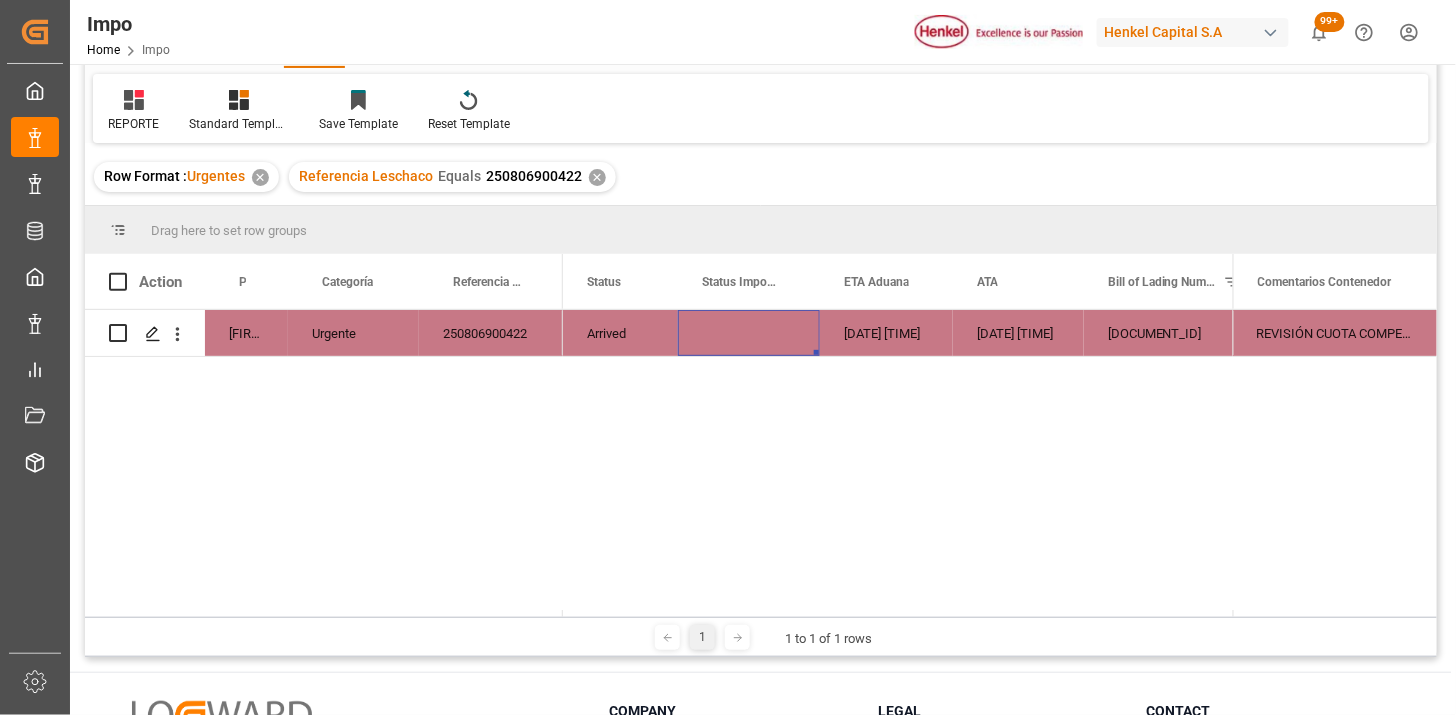 click at bounding box center [749, 333] 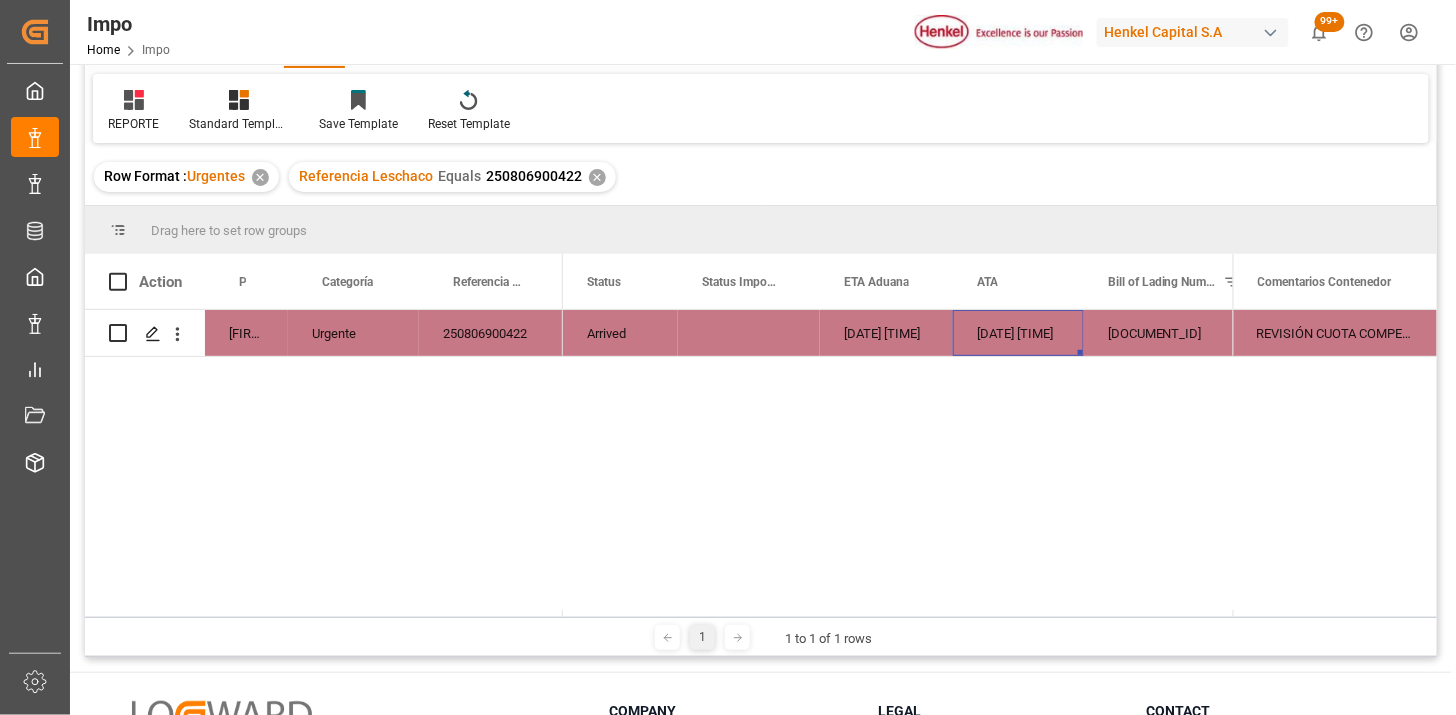 scroll, scrollTop: 0, scrollLeft: 56, axis: horizontal 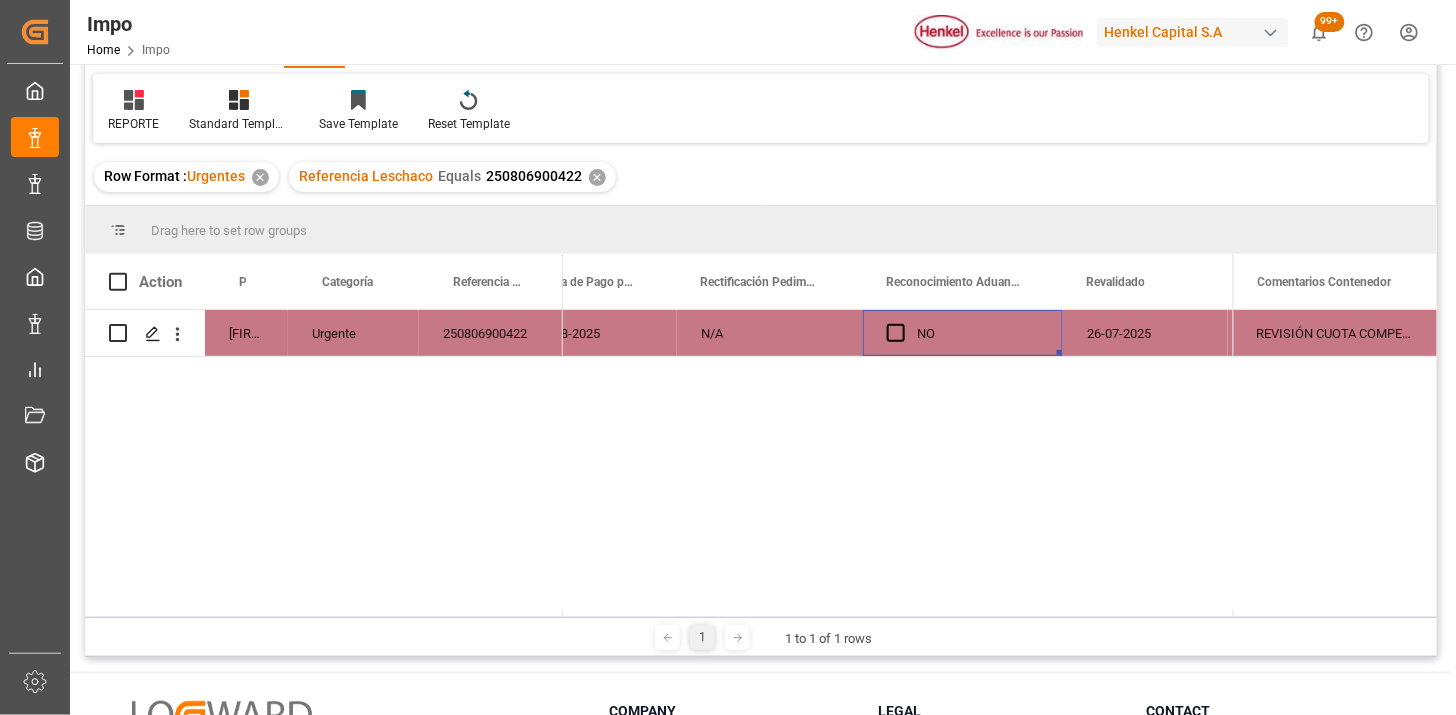 drag, startPoint x: 895, startPoint y: 331, endPoint x: 905, endPoint y: 324, distance: 12.206555 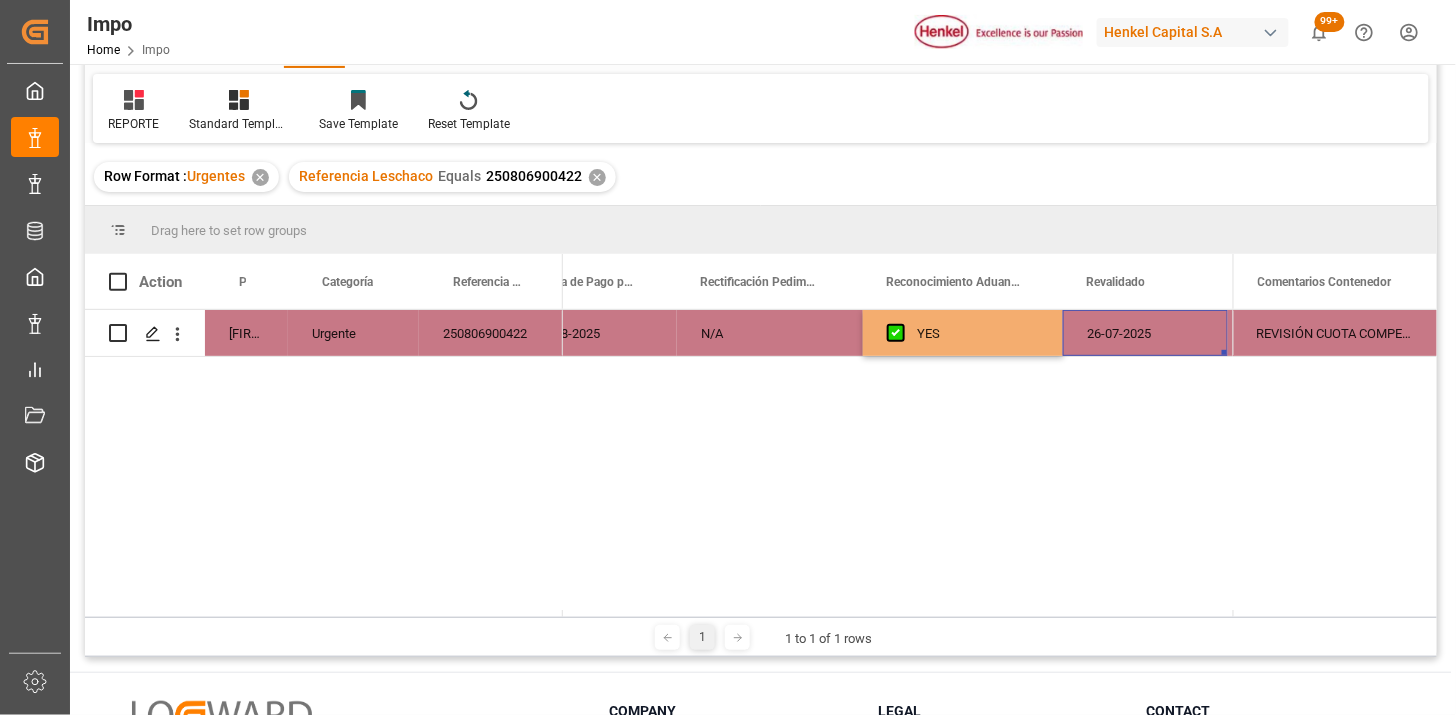 scroll, scrollTop: 0, scrollLeft: 1838, axis: horizontal 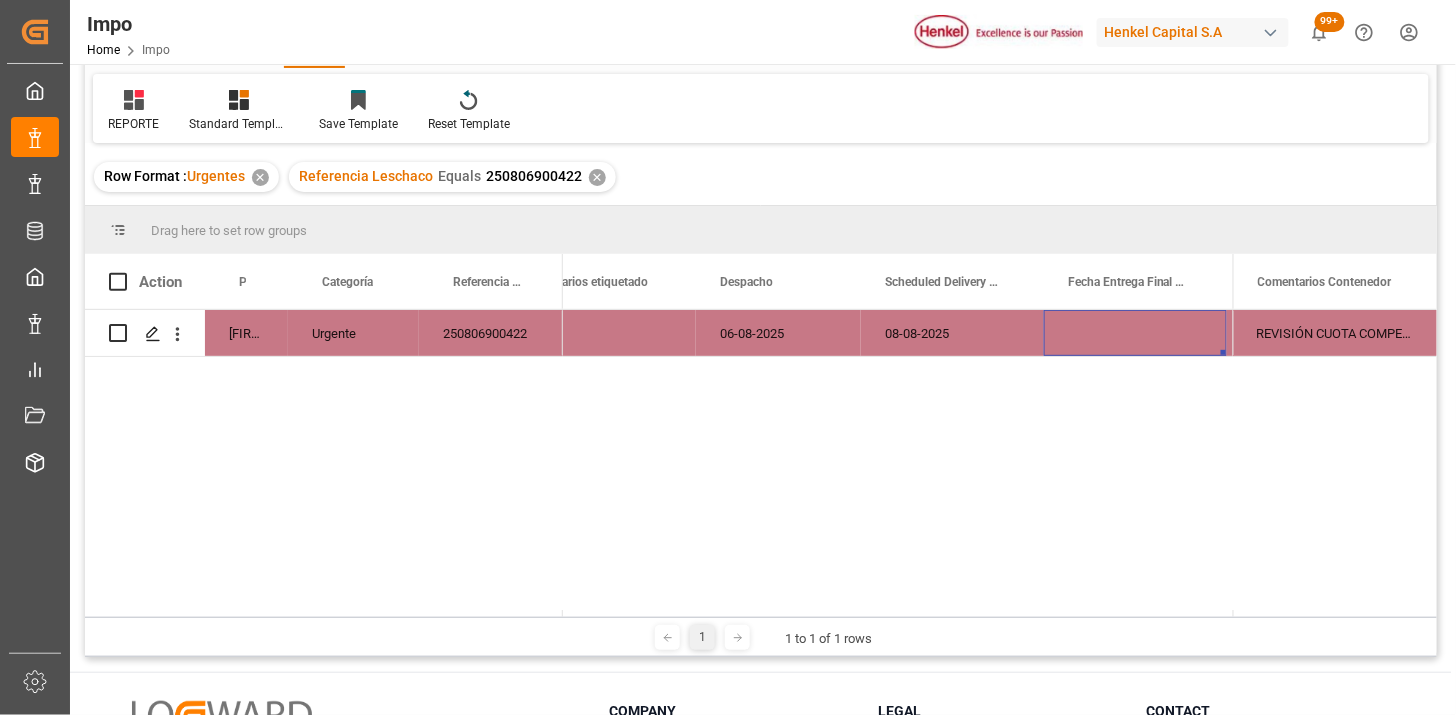 click on "REVISIÓN CUOTA COMPENSATORIA" at bounding box center (1335, 333) 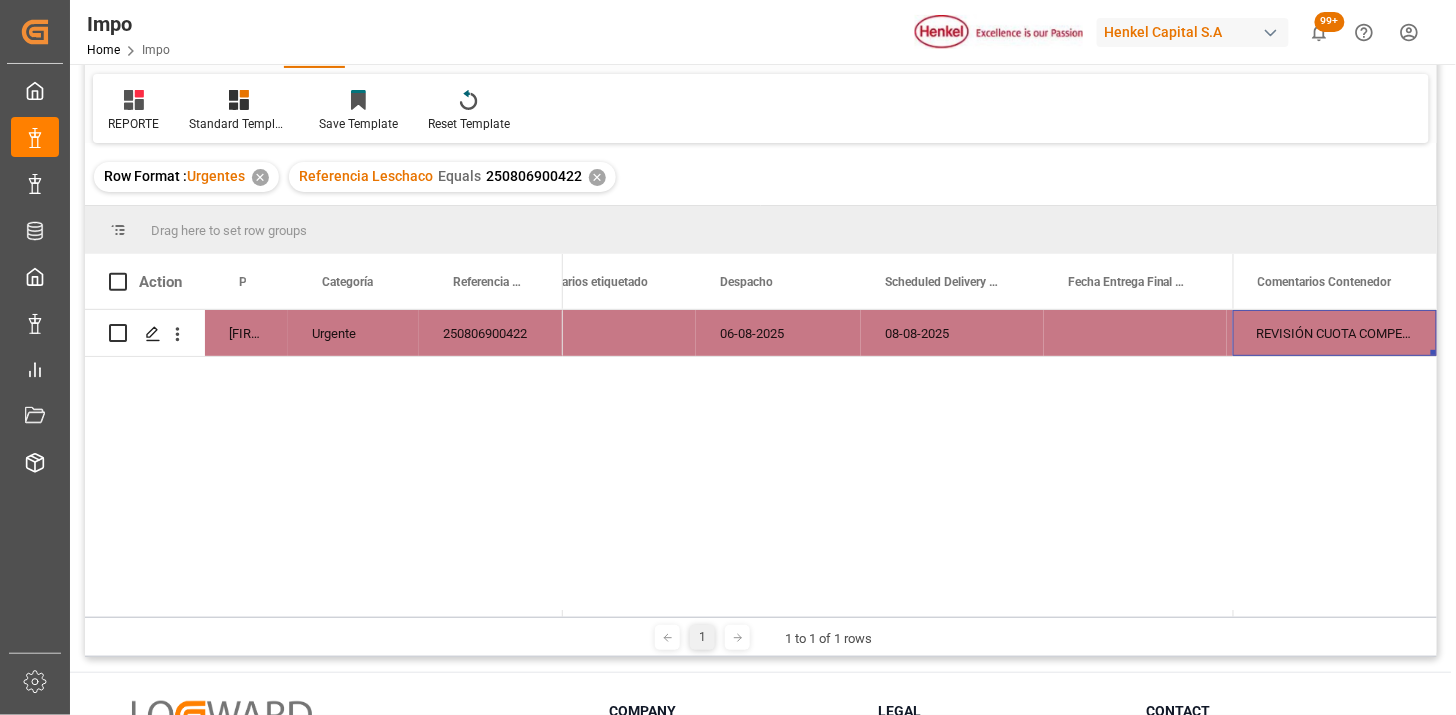 click on "REVISIÓN CUOTA COMPENSATORIA" at bounding box center [1335, 333] 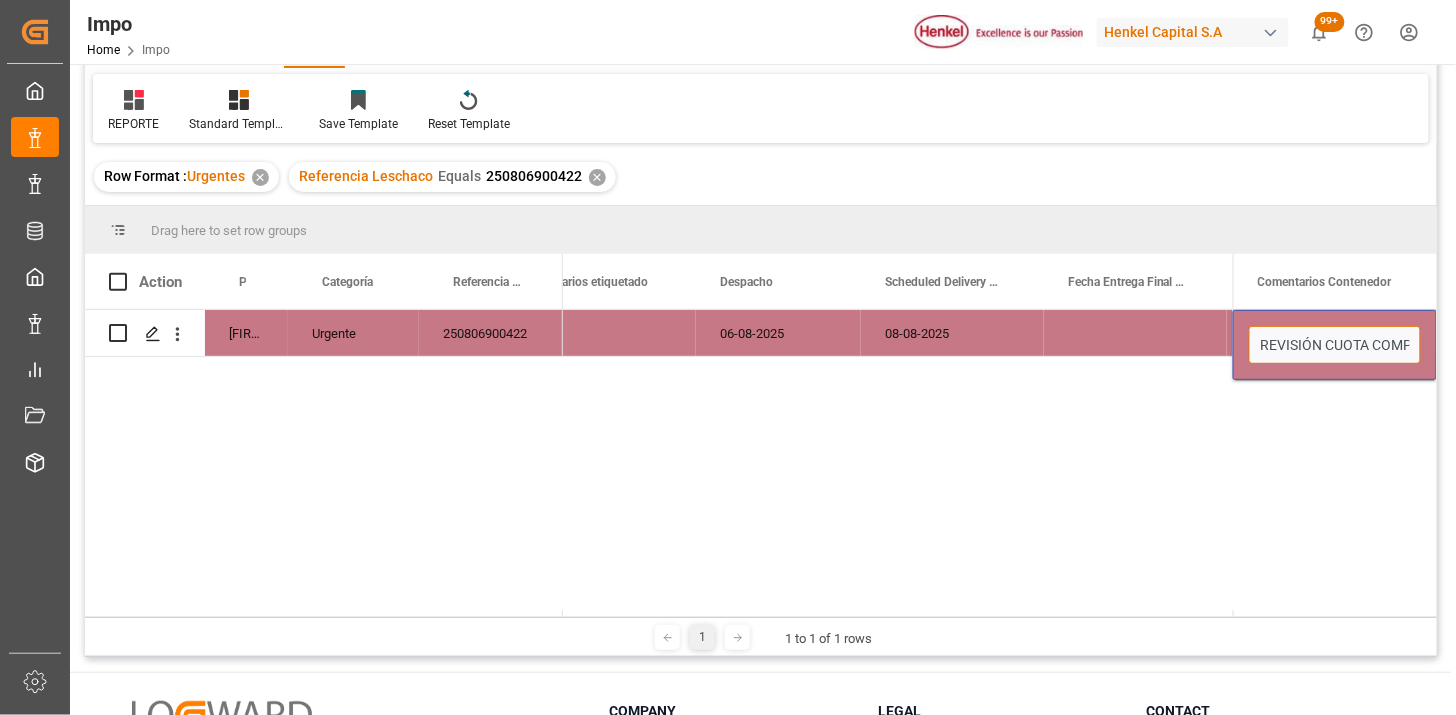 click on "REVISIÓN CUOTA COMPENSATORIA" at bounding box center [1335, 345] 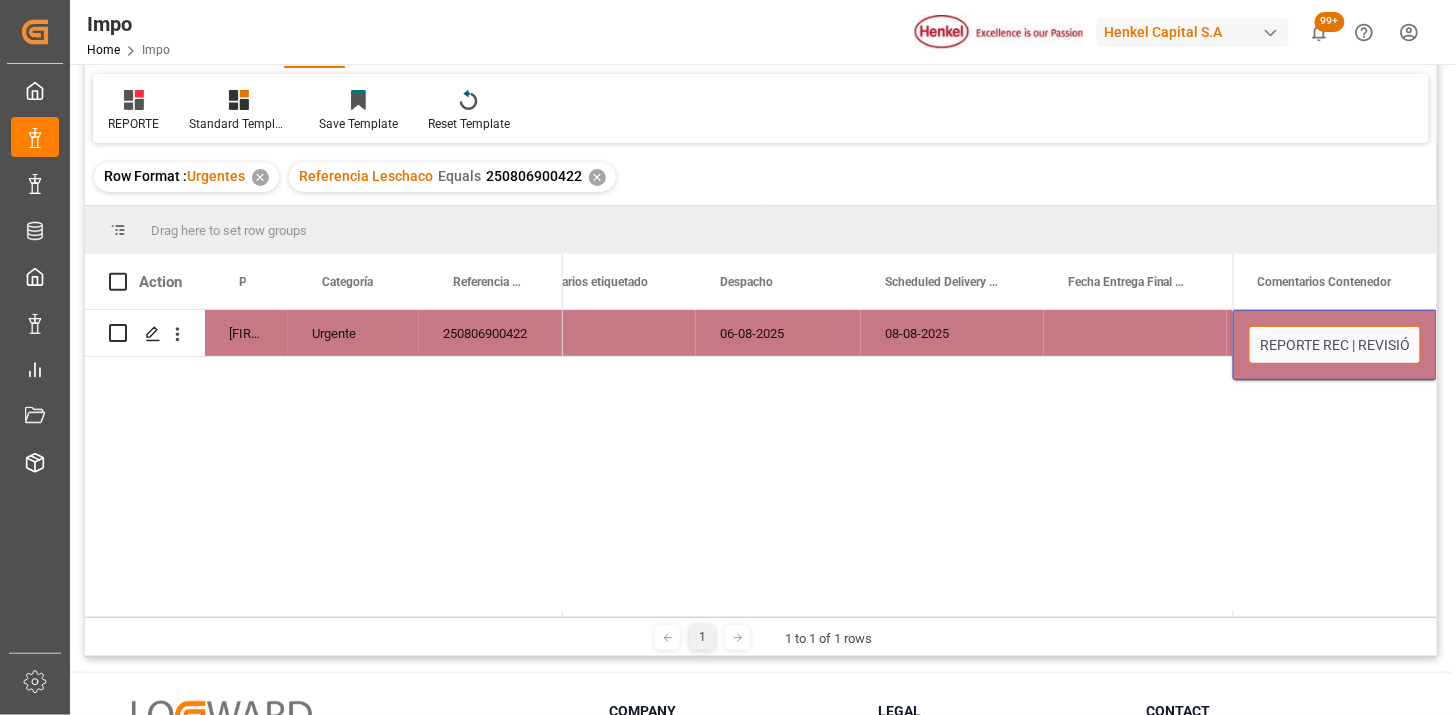 type on "REPORTE REC | REVISIÓN CUOTA COMPENSATORIA" 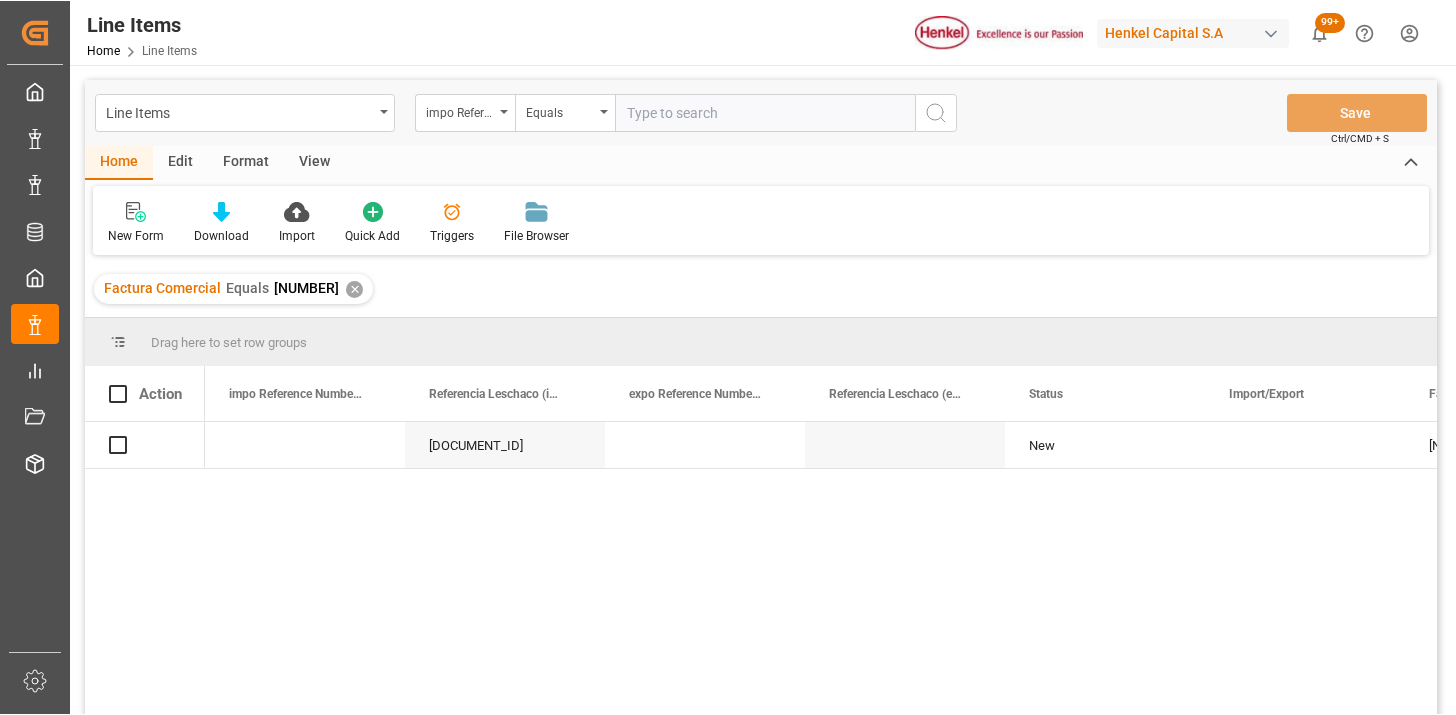 scroll, scrollTop: 0, scrollLeft: 0, axis: both 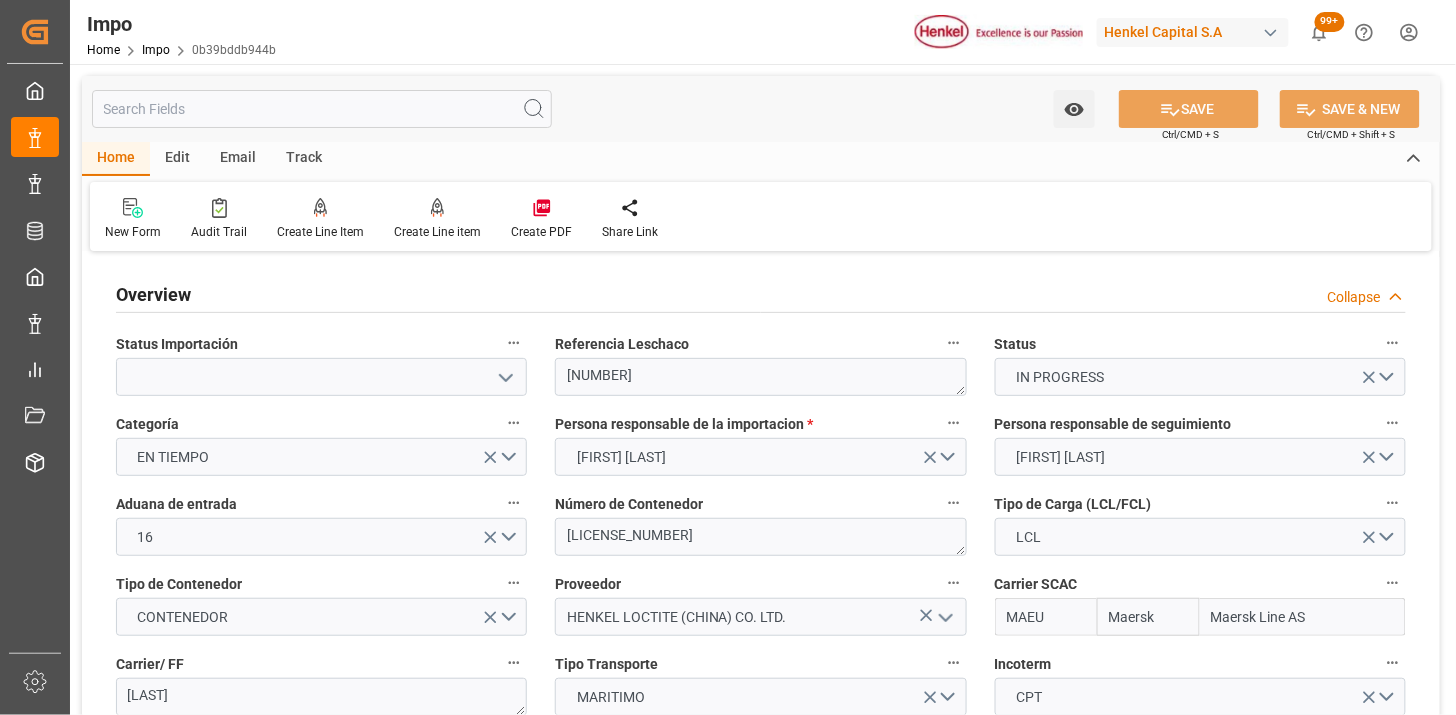 type on "01-08-2025" 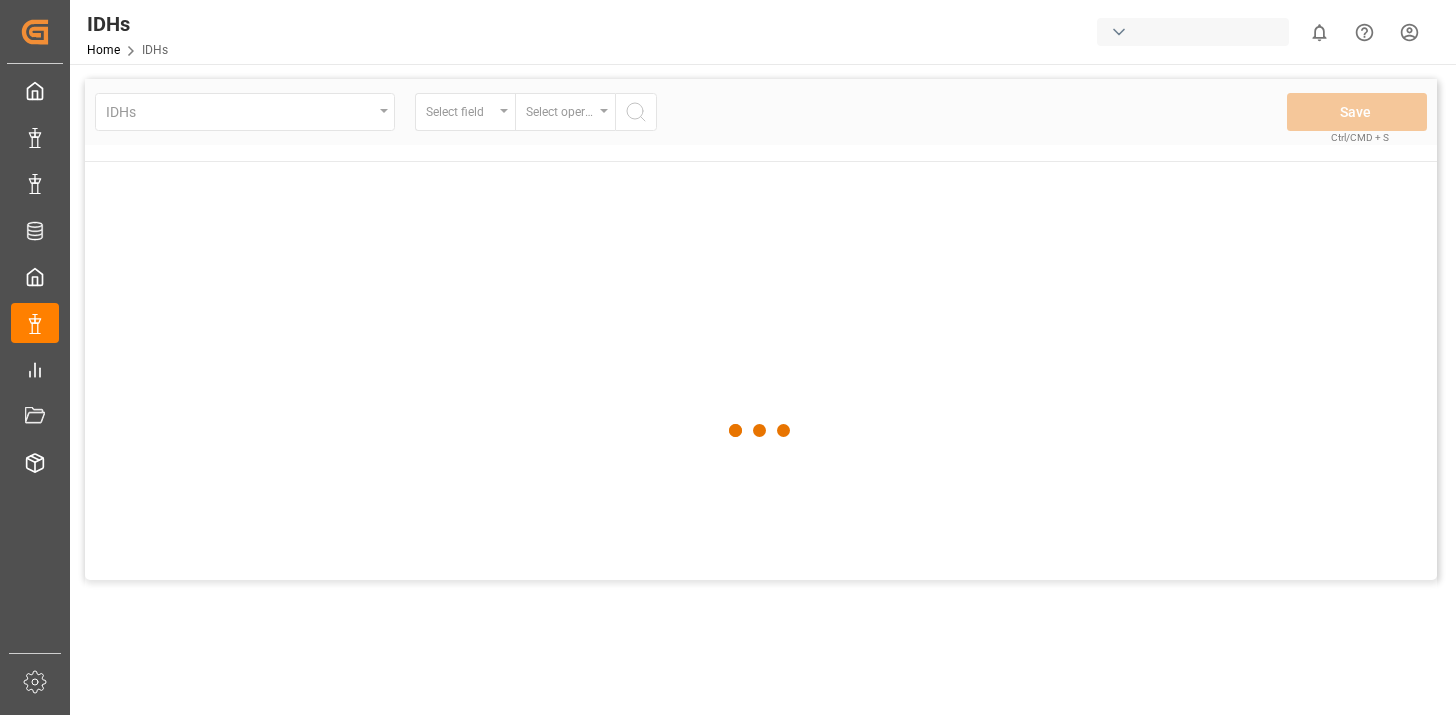 scroll, scrollTop: 0, scrollLeft: 0, axis: both 